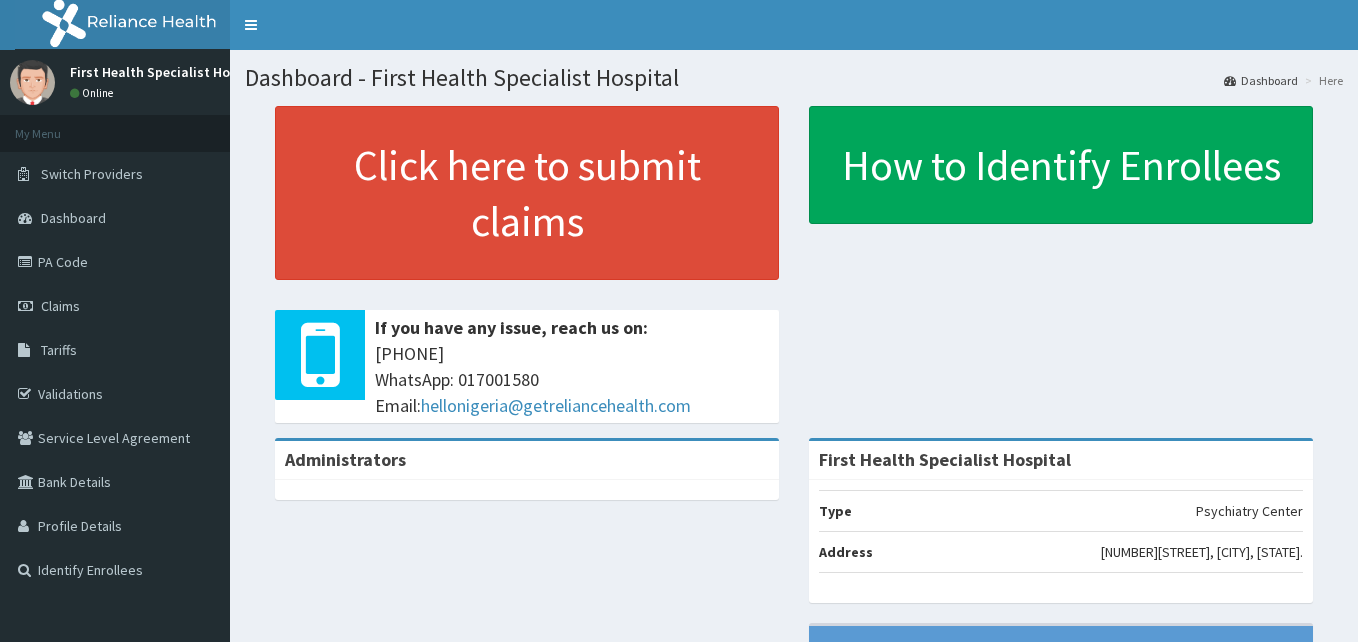 scroll, scrollTop: 0, scrollLeft: 0, axis: both 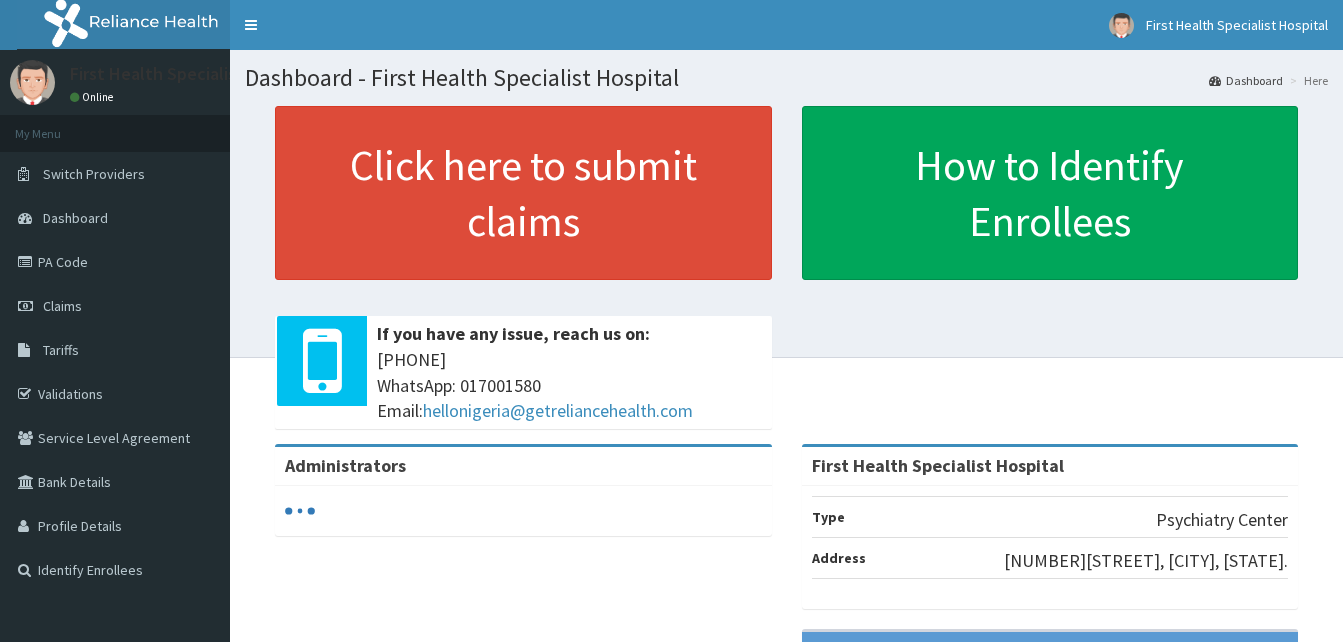 click on "RelianceHMO Provider Portal | Dashboard
R EL
Toggle navigation
First Health Specialist Hospital First Health Specialist Hospital - firsthealth.careone@gmail.com Member since  October 21, 2024 at 1:18:25 PM   Profile Sign out
First Health Specialist Hospital
Online
My Menu   Dashboard" 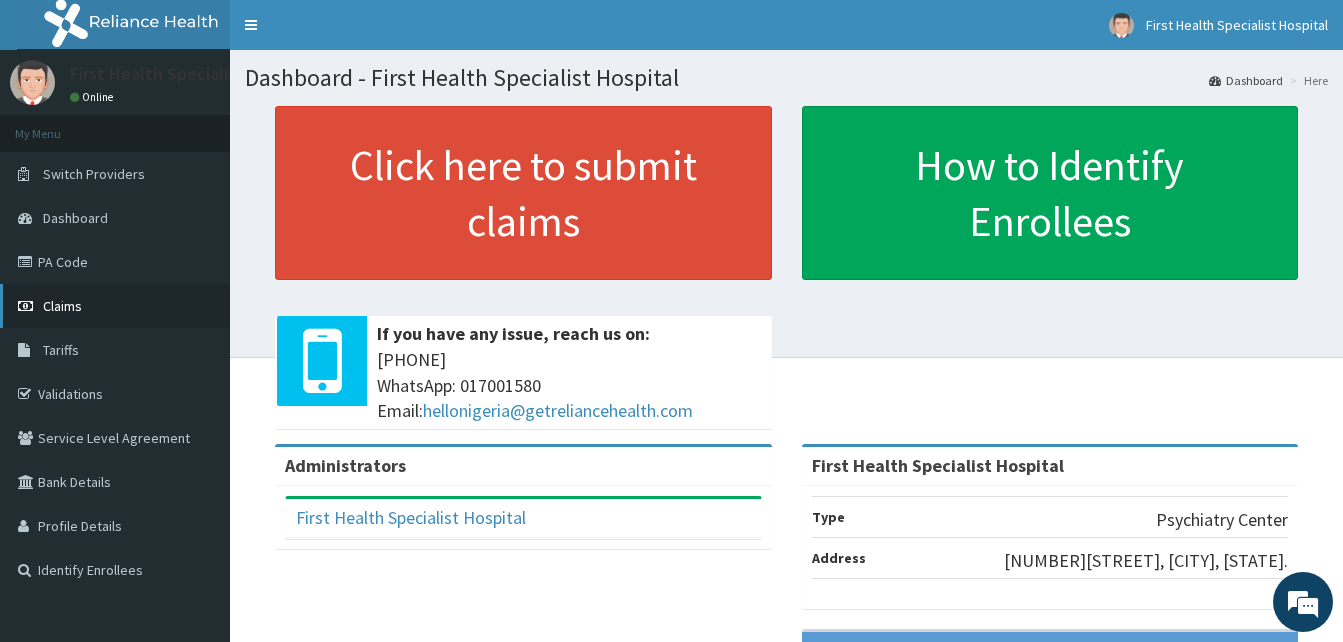 click on "Claims" at bounding box center (62, 306) 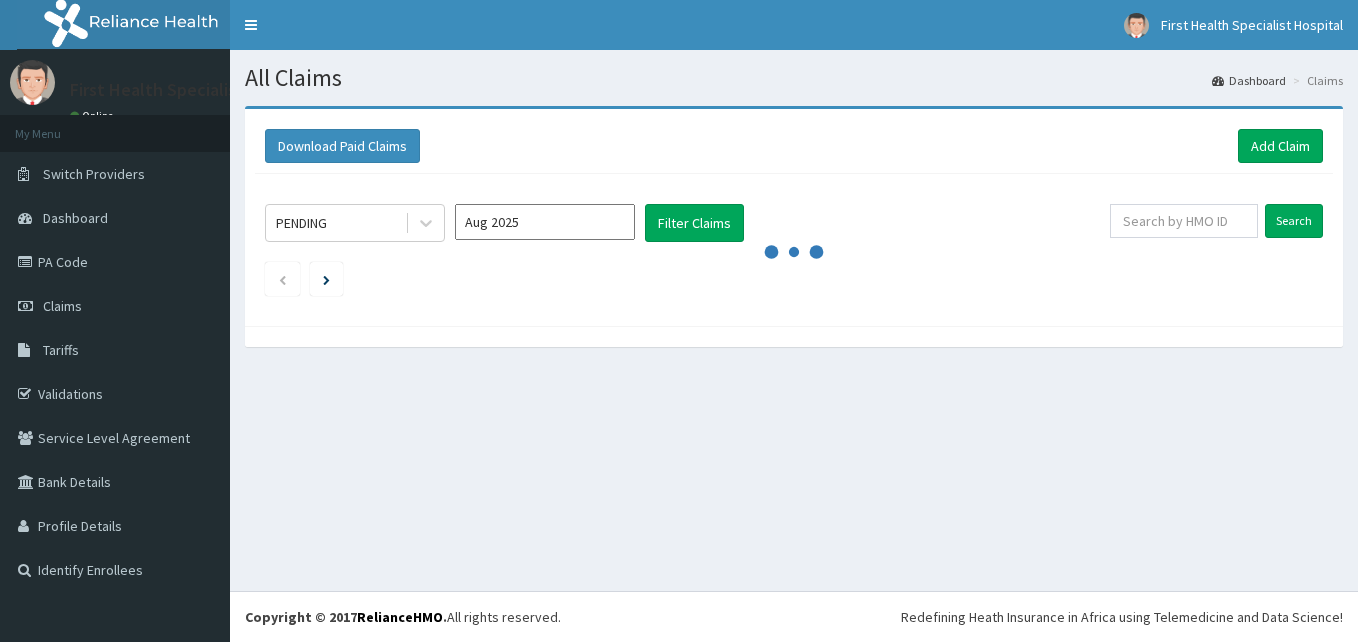 scroll, scrollTop: 0, scrollLeft: 0, axis: both 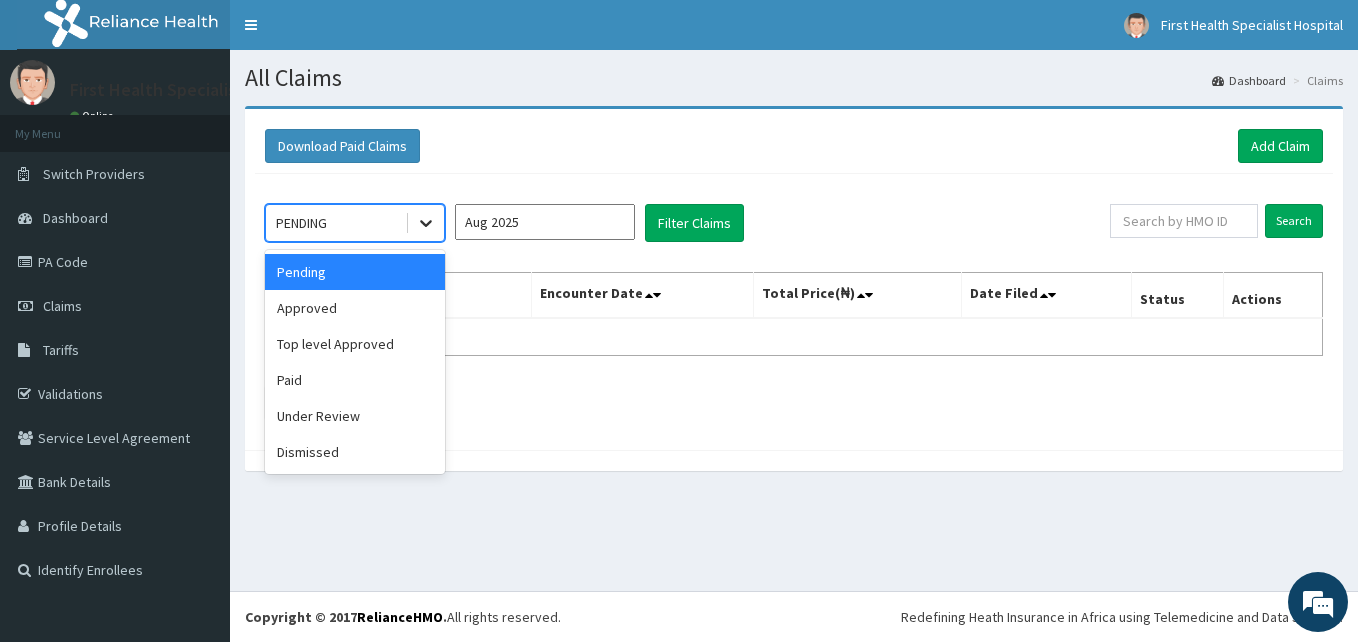 click 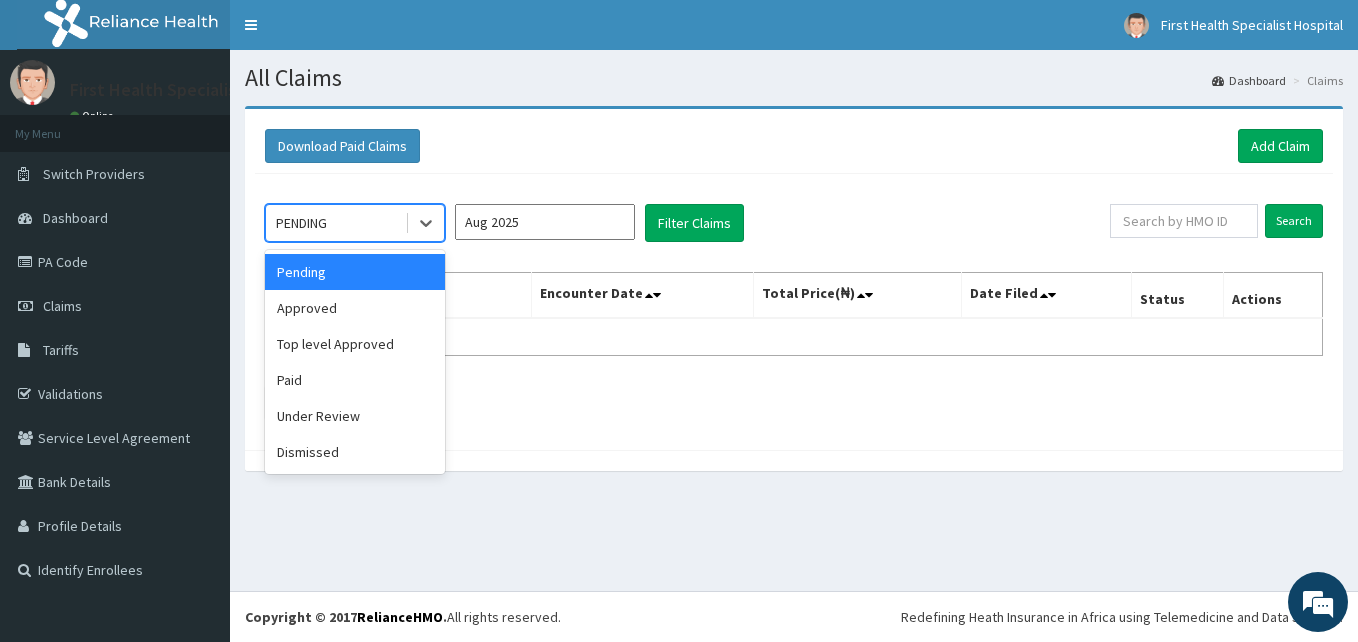click on "Aug 2025" at bounding box center (545, 222) 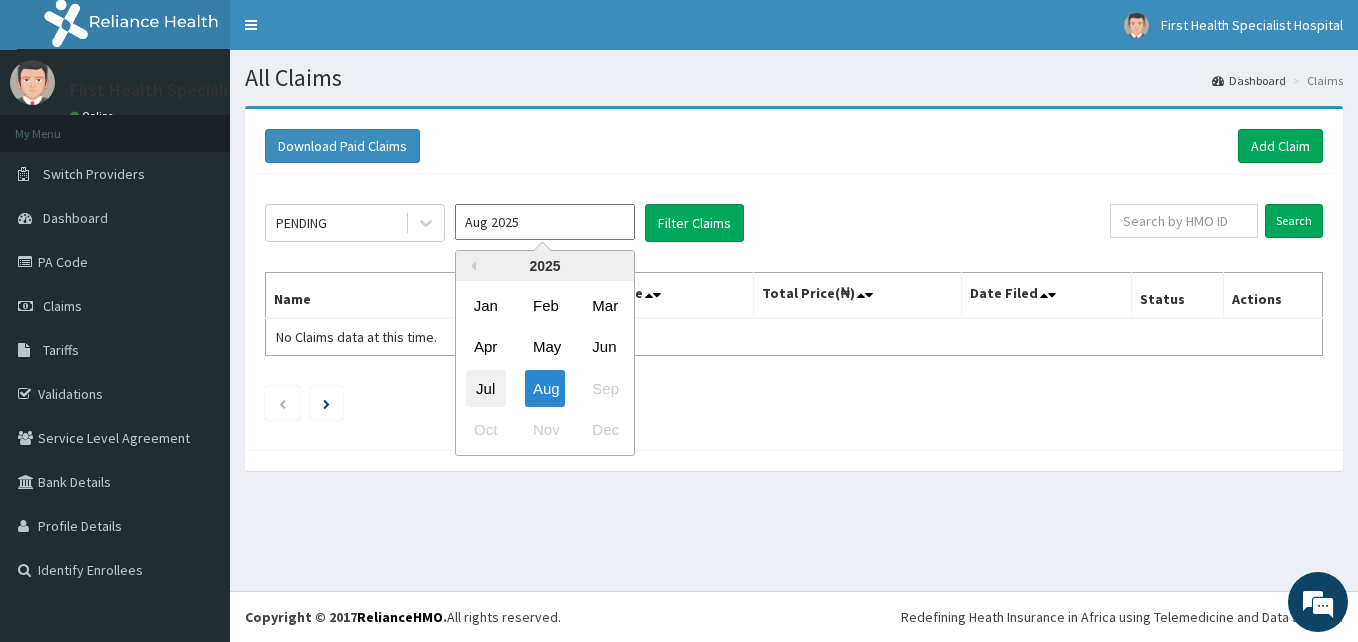 click on "Jul" at bounding box center (486, 388) 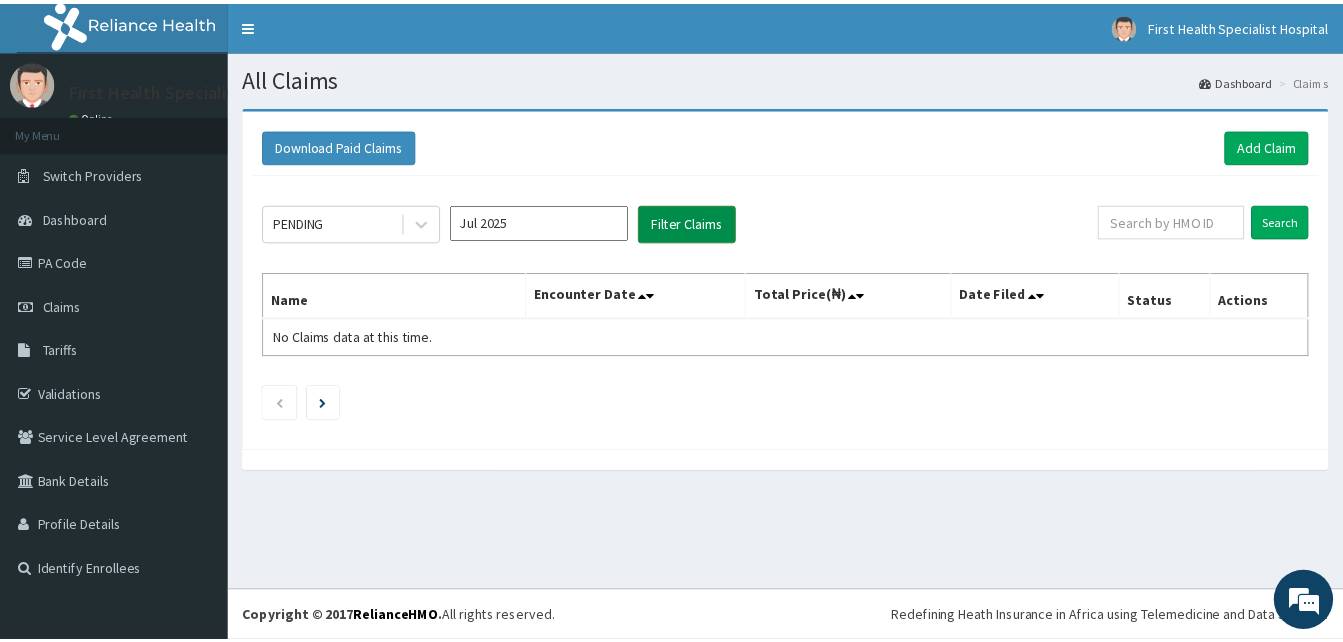 scroll, scrollTop: 0, scrollLeft: 0, axis: both 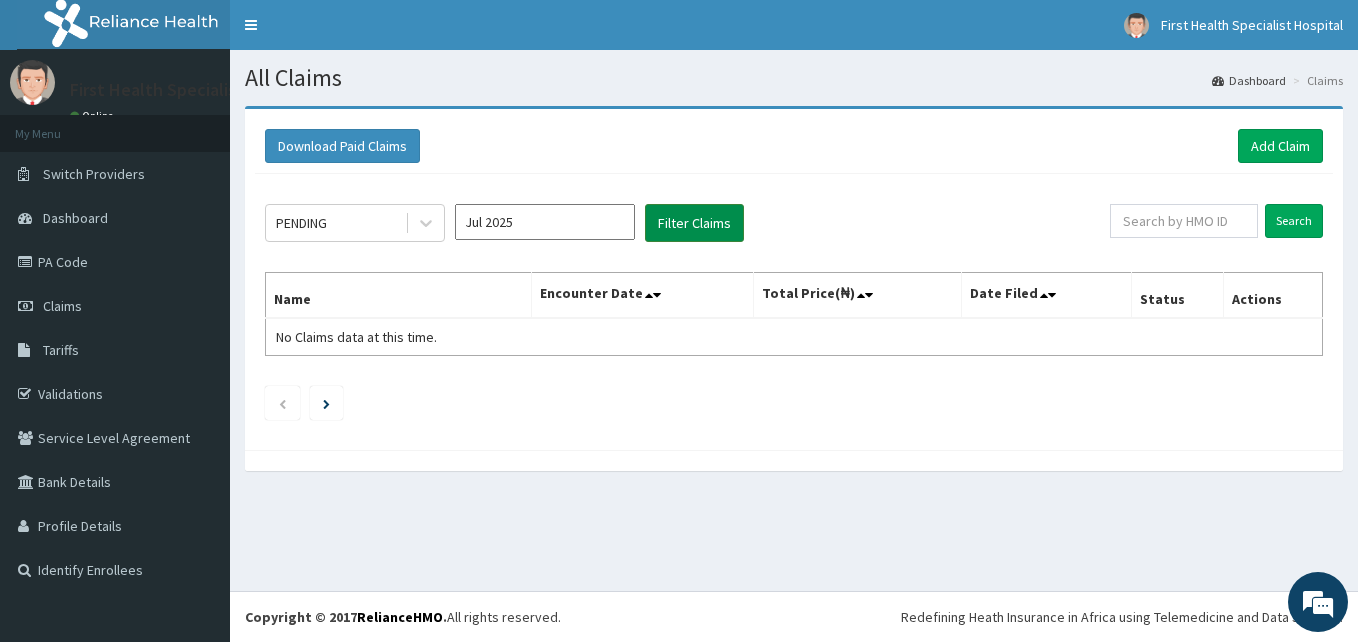 click on "Filter Claims" at bounding box center [694, 223] 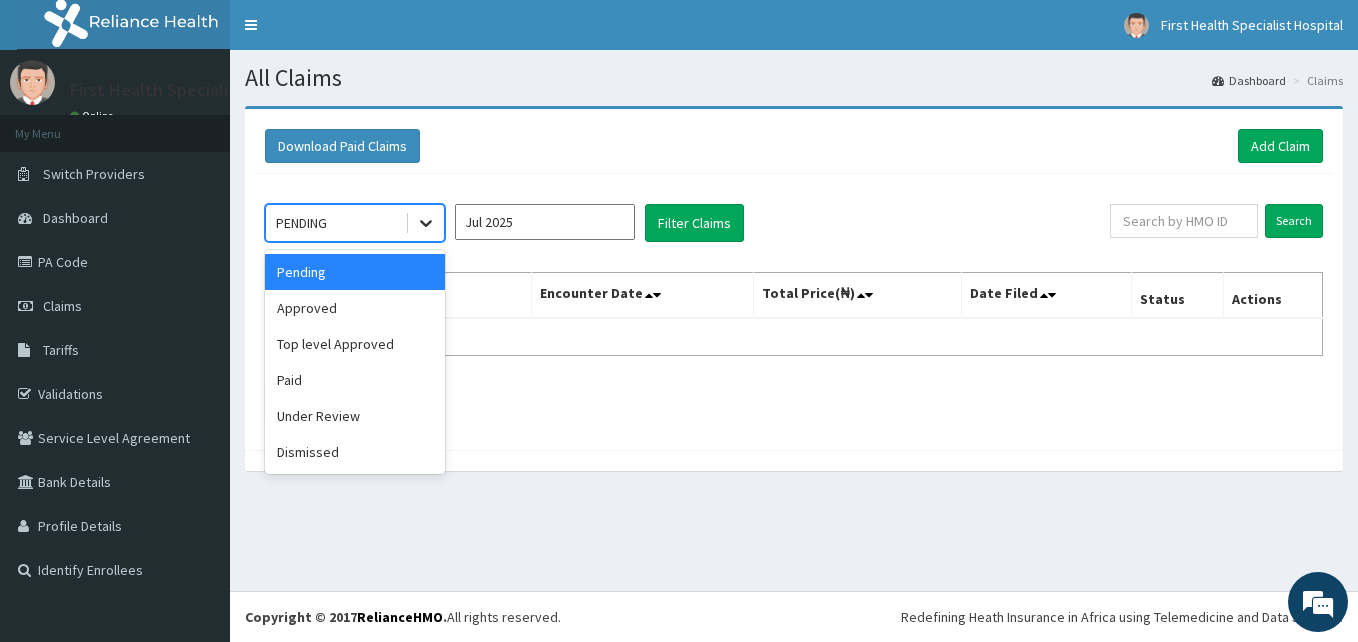 click 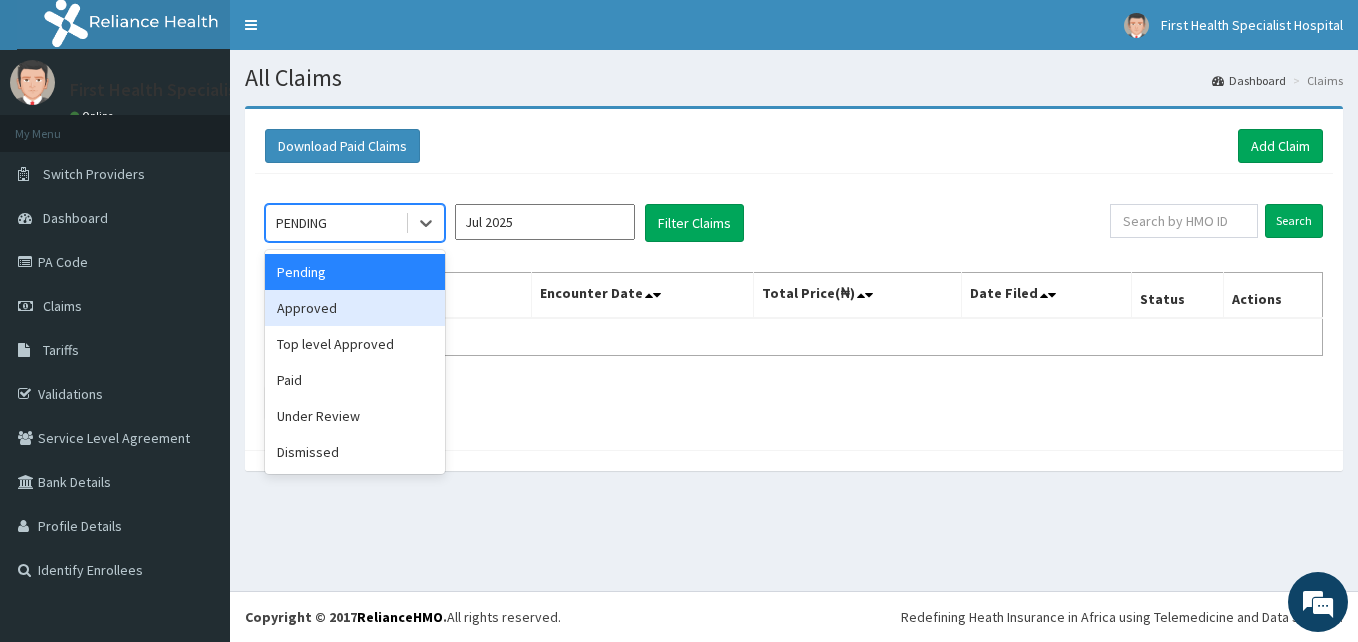 click on "Approved" at bounding box center (355, 308) 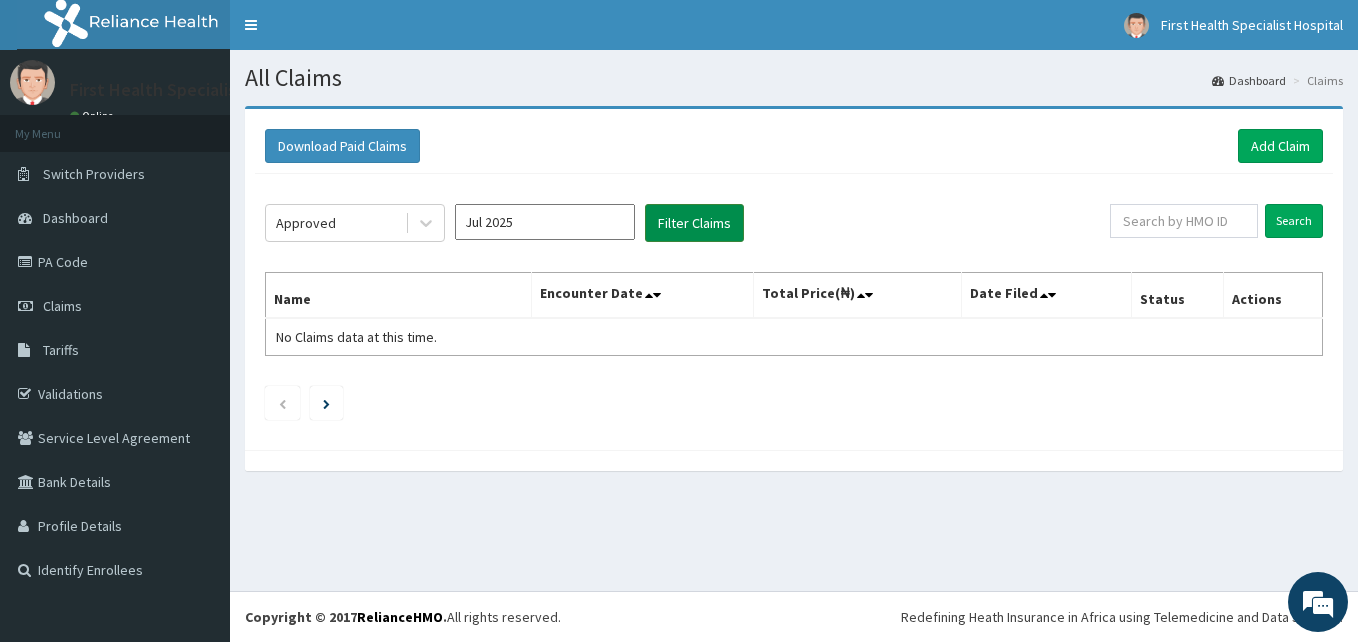 click on "Filter Claims" at bounding box center (694, 223) 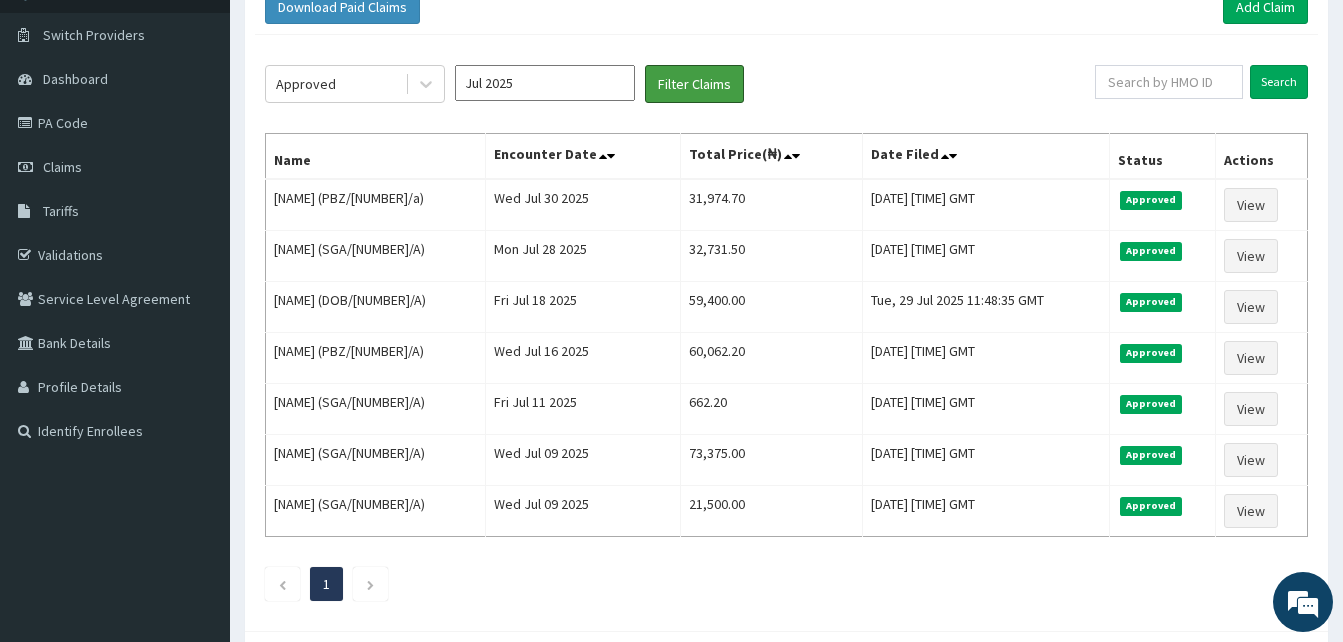 scroll, scrollTop: 147, scrollLeft: 0, axis: vertical 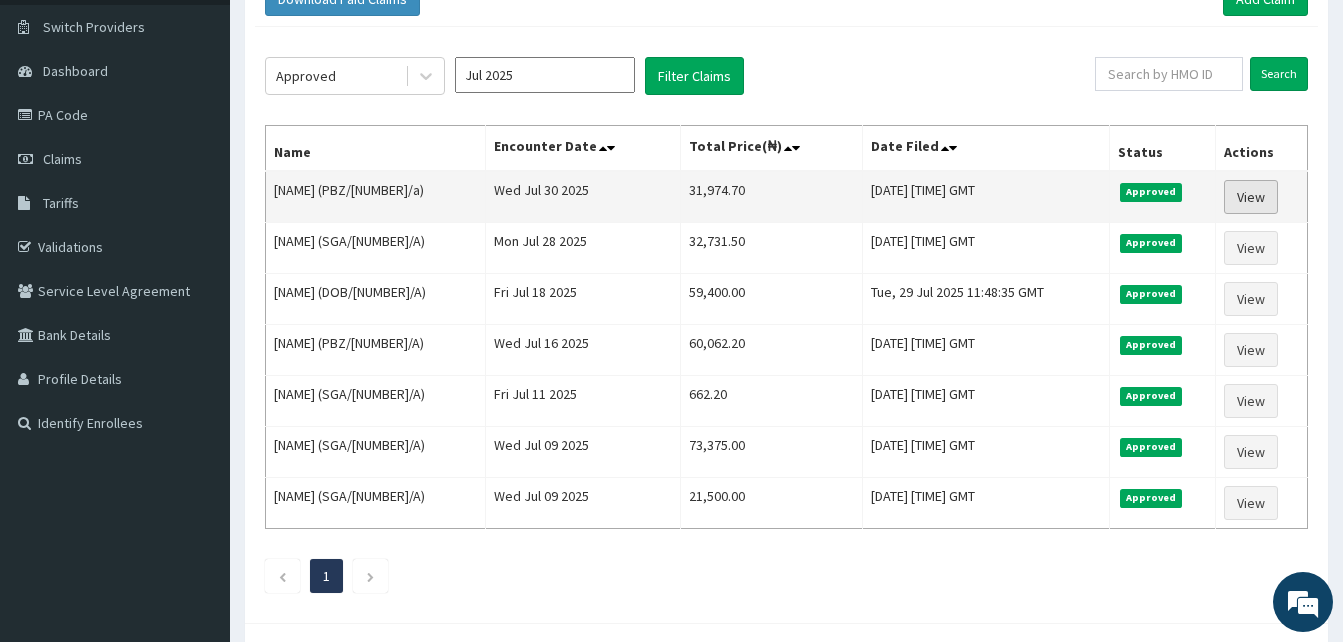 click on "View" at bounding box center (1251, 197) 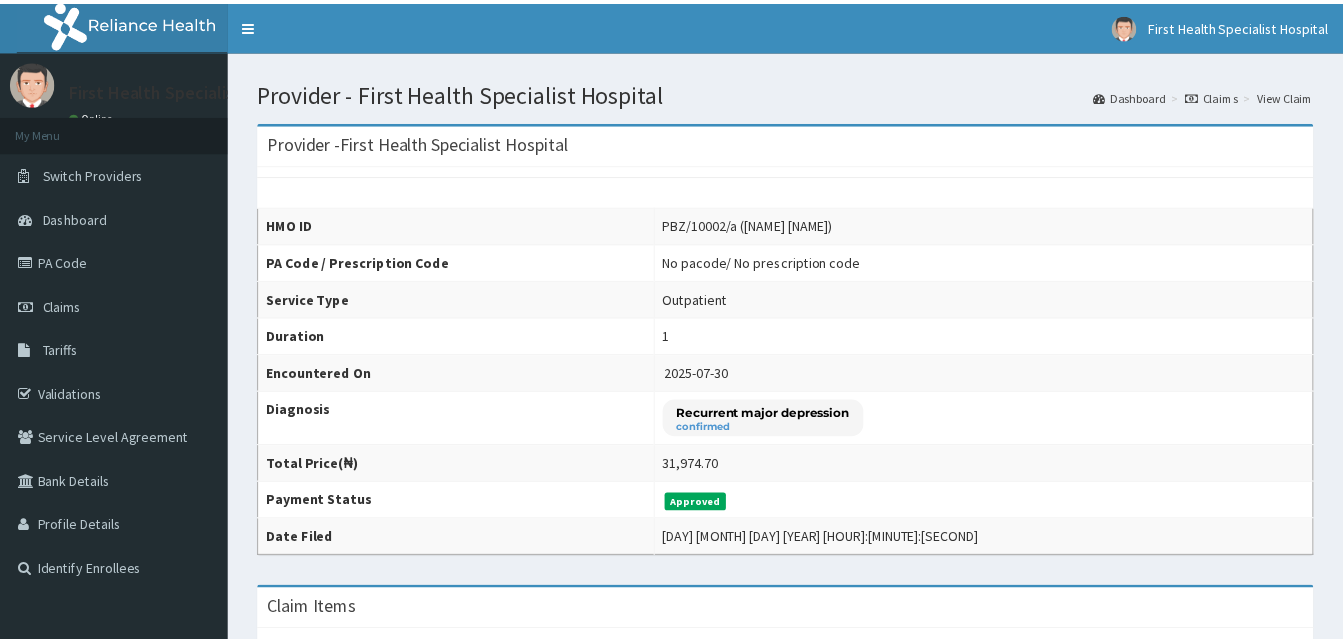 scroll, scrollTop: 0, scrollLeft: 0, axis: both 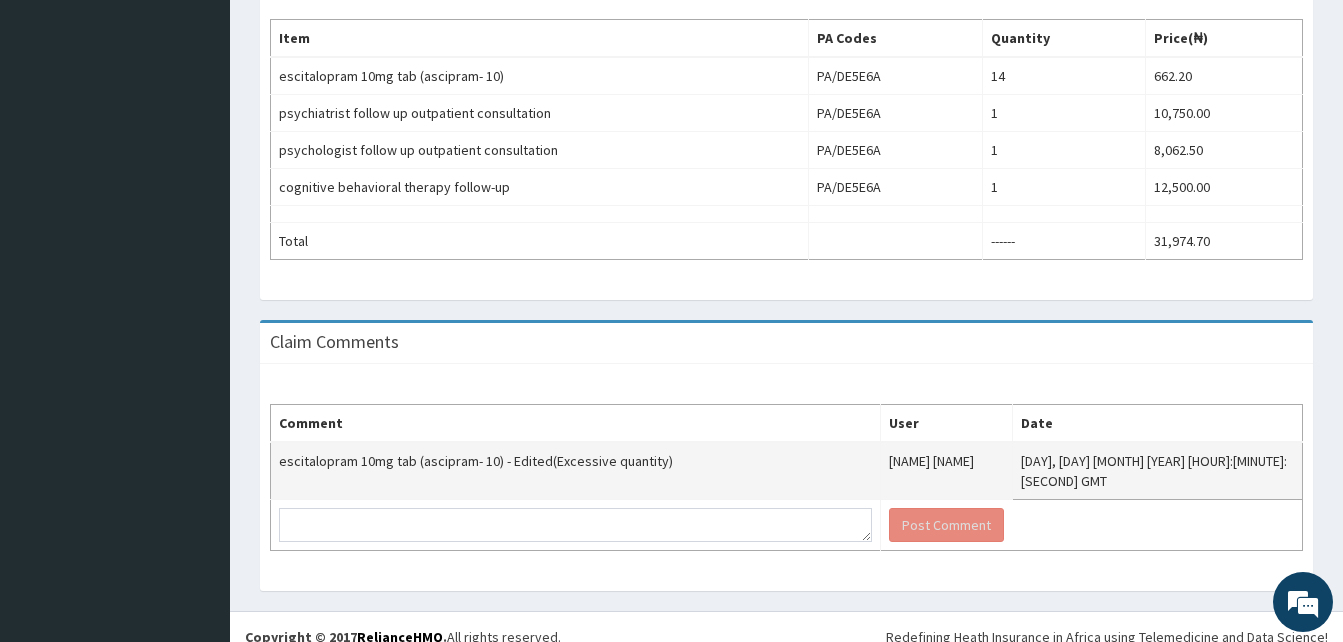 click on "escitalopram 10mg tab (ascipram- 10) - Edited(Excessive quantity)" at bounding box center (576, 471) 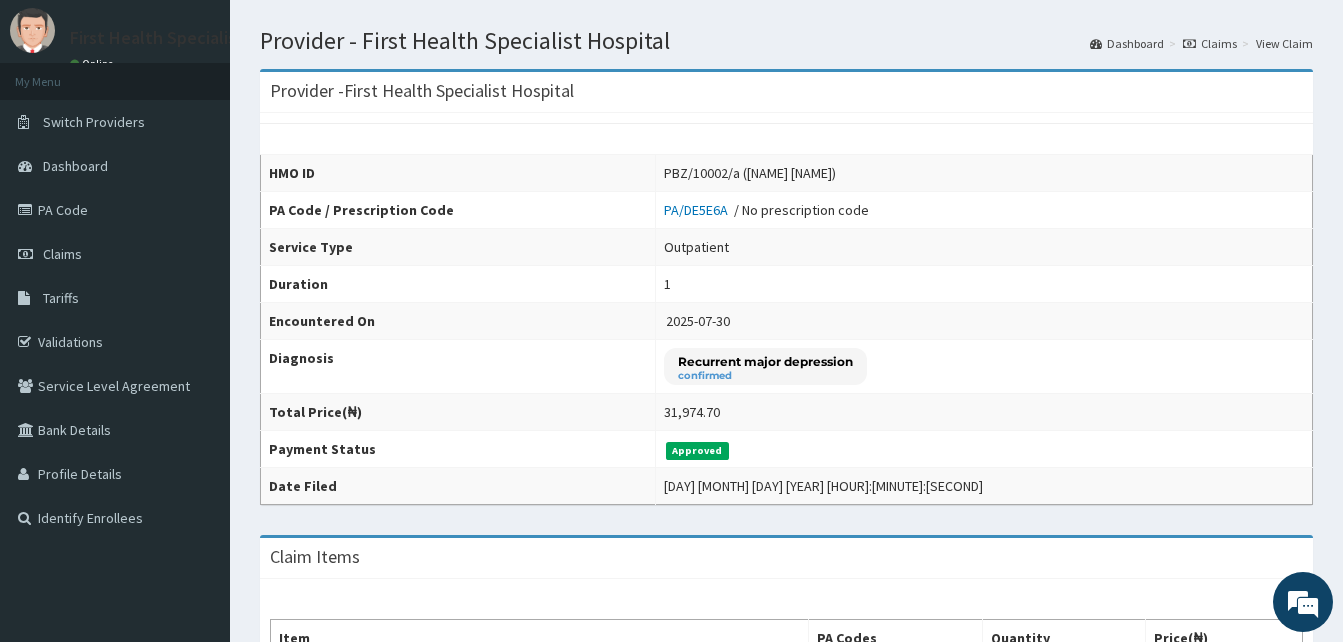scroll, scrollTop: 0, scrollLeft: 0, axis: both 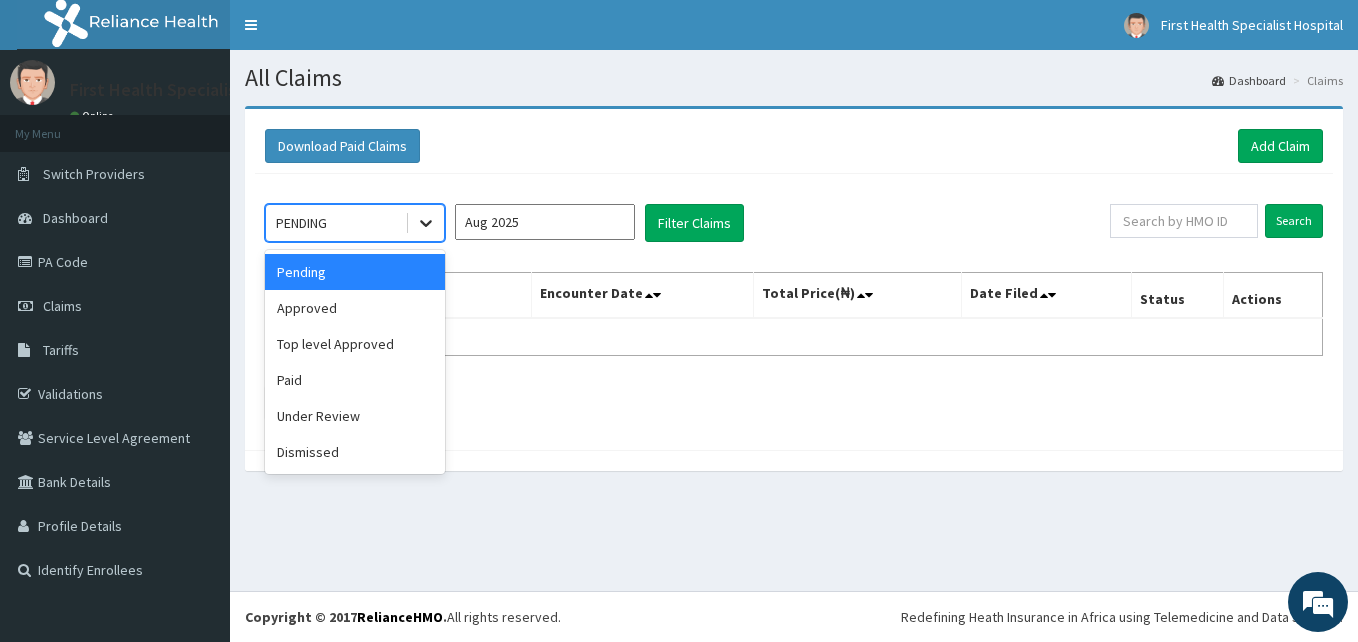 click 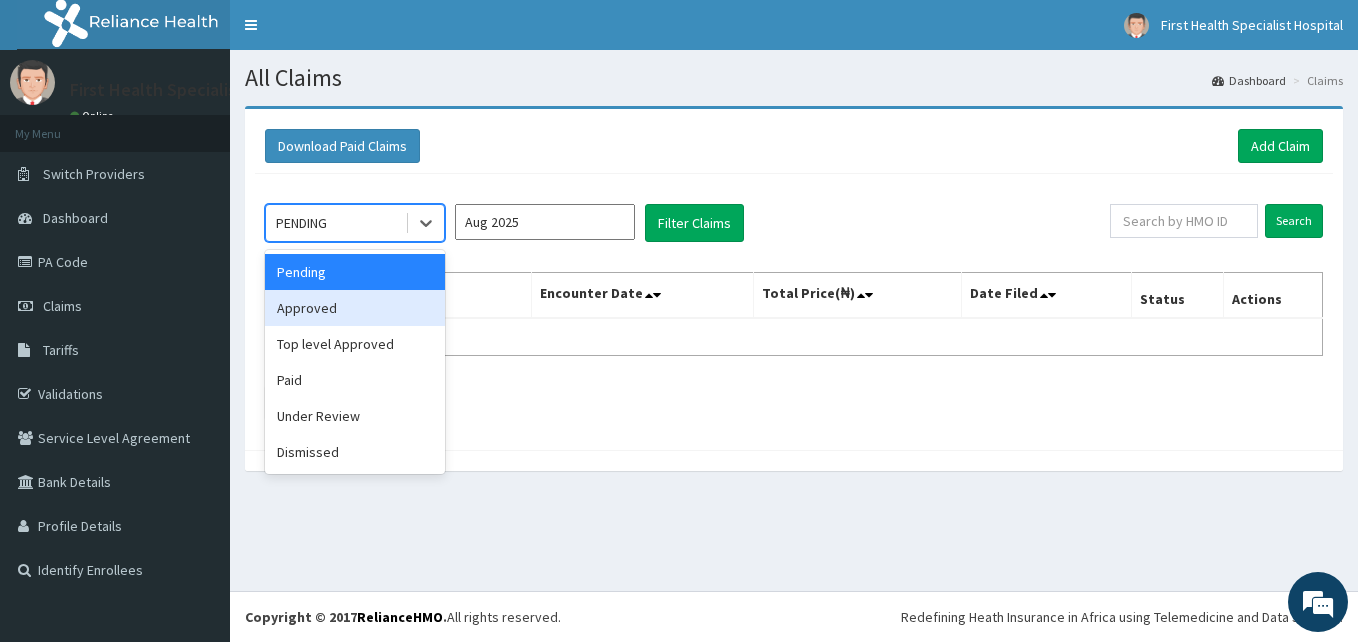 click on "Approved" at bounding box center (355, 308) 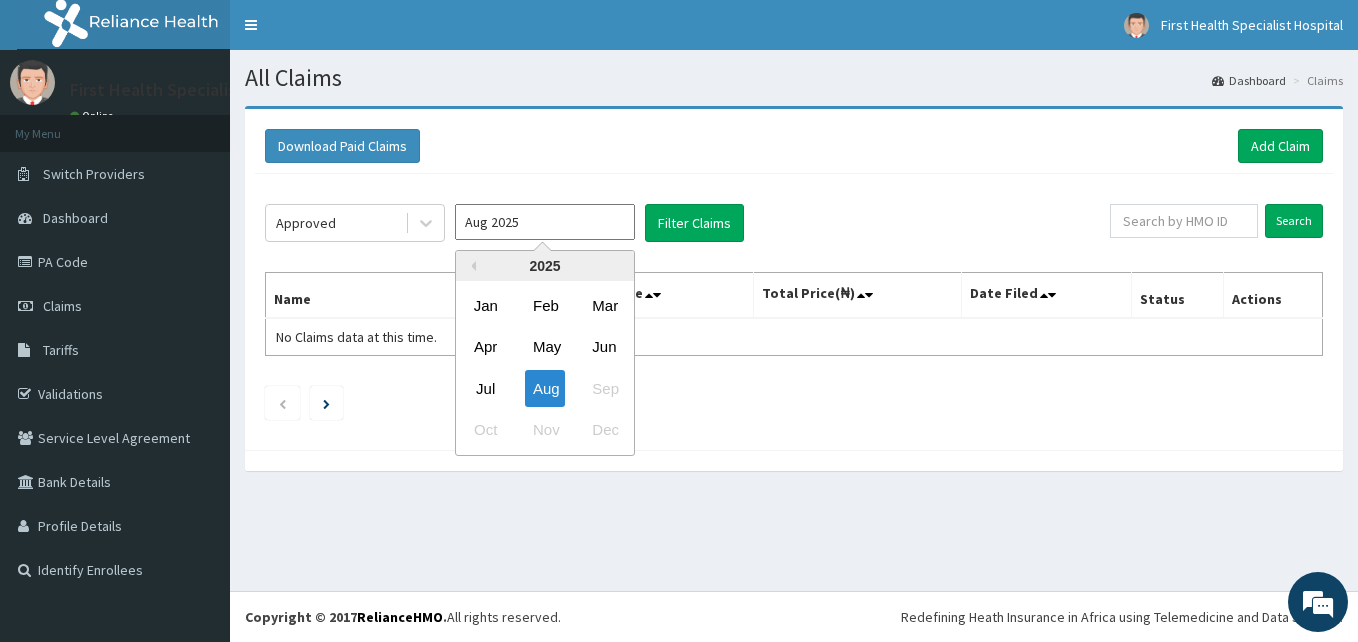 click on "Aug 2025" at bounding box center (545, 222) 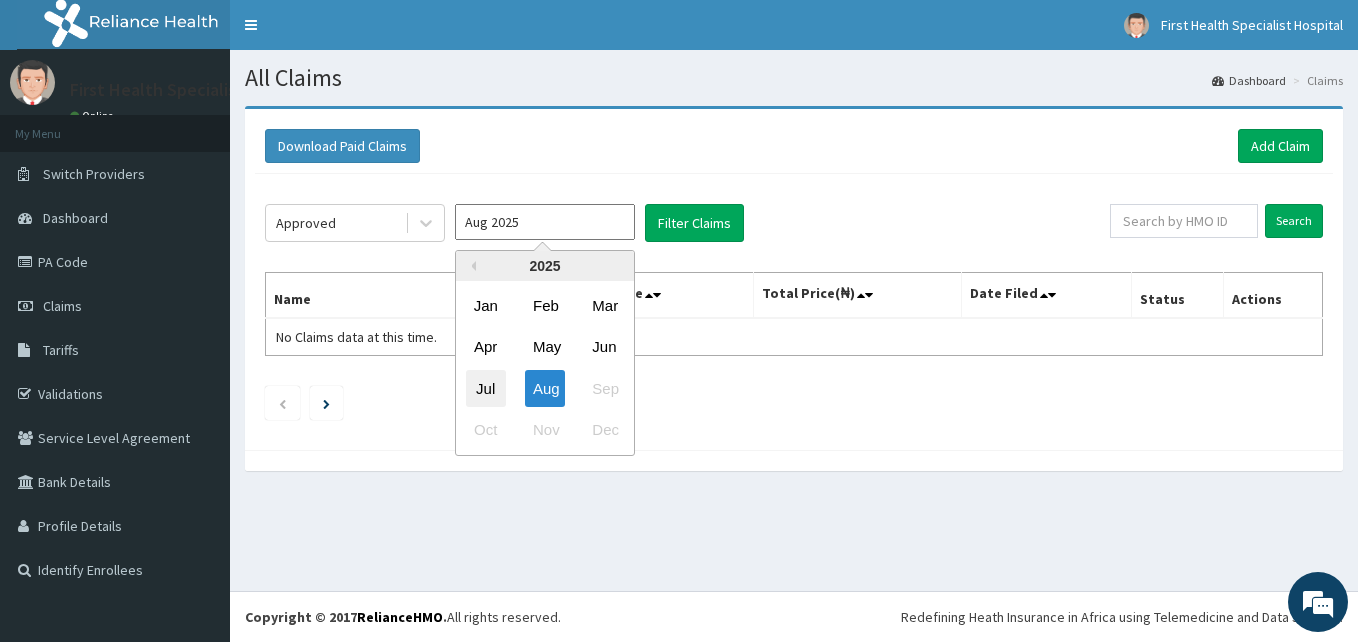 click on "Jul" at bounding box center [486, 388] 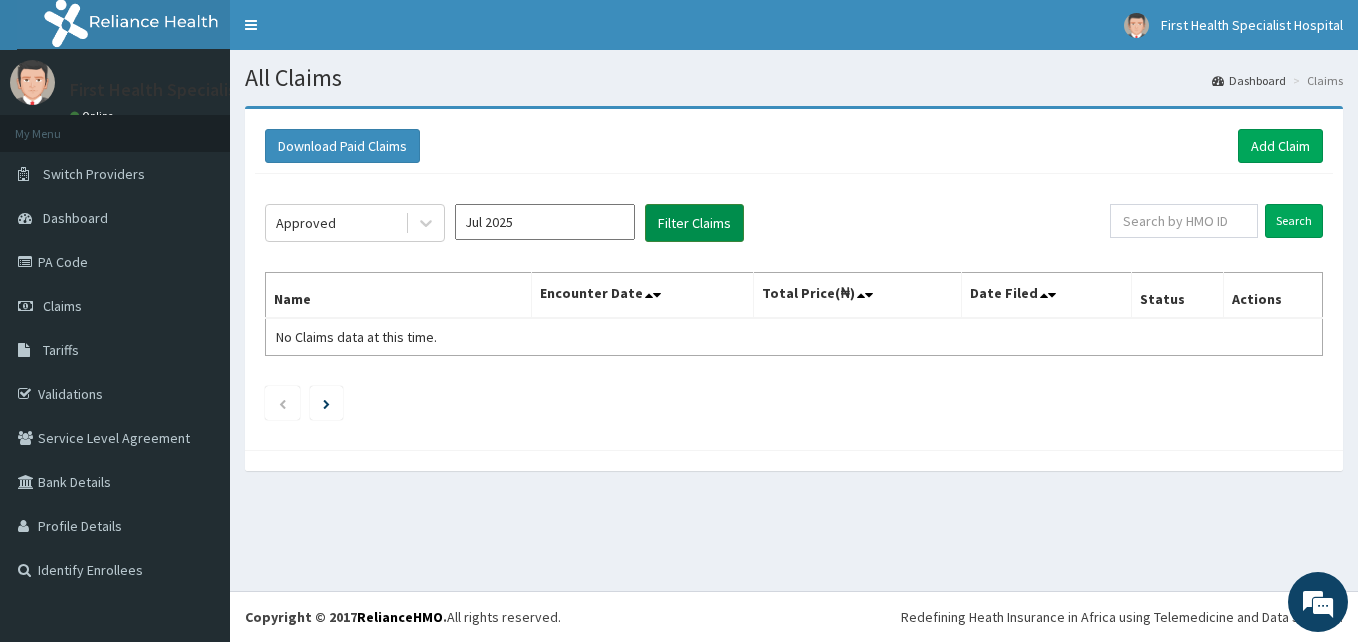 click on "Filter Claims" at bounding box center [694, 223] 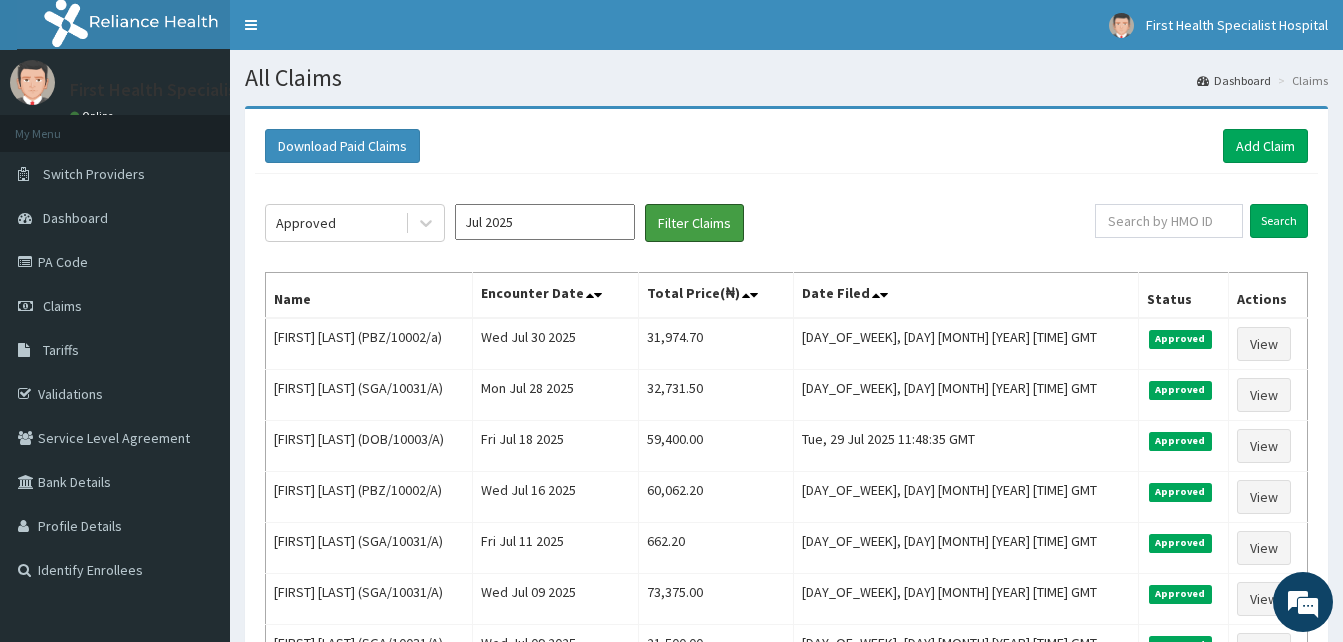 scroll, scrollTop: 0, scrollLeft: 0, axis: both 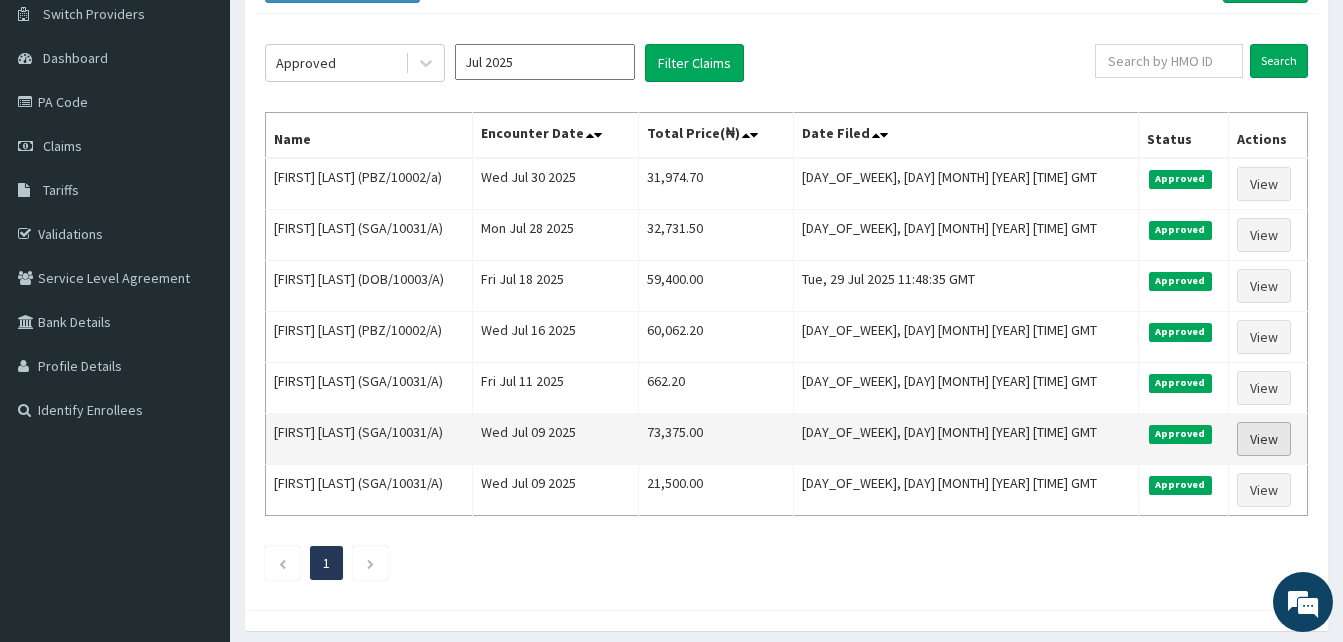 click on "View" at bounding box center [1264, 439] 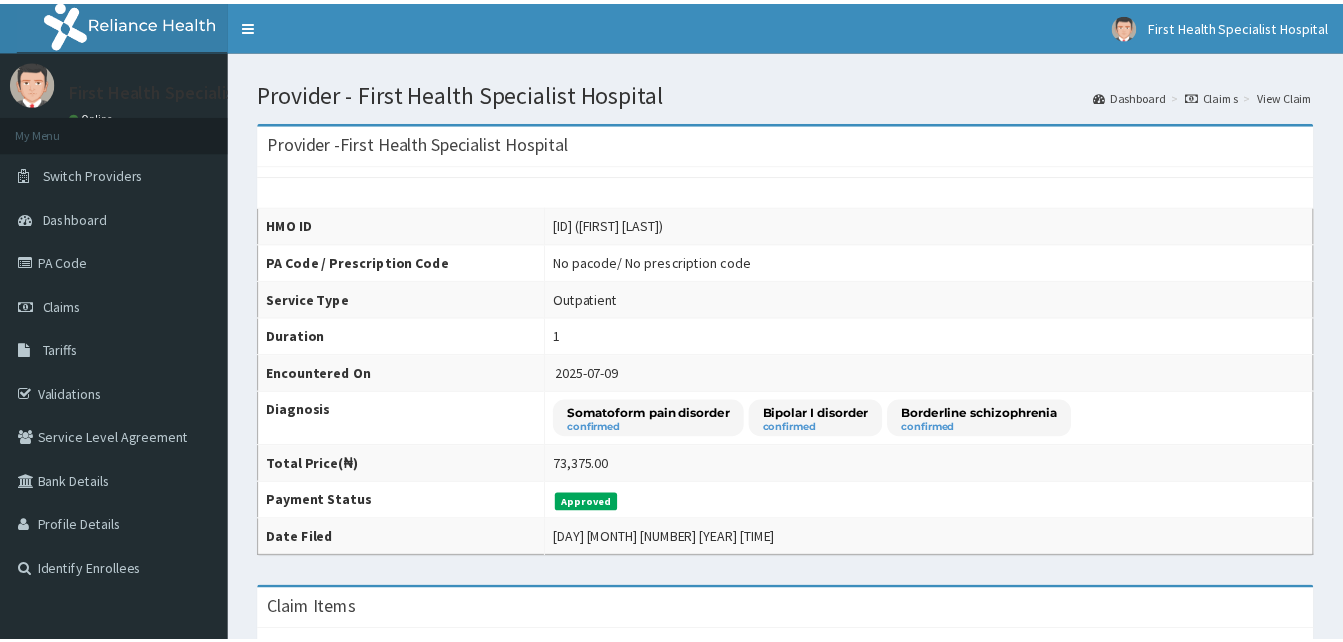scroll, scrollTop: 0, scrollLeft: 0, axis: both 